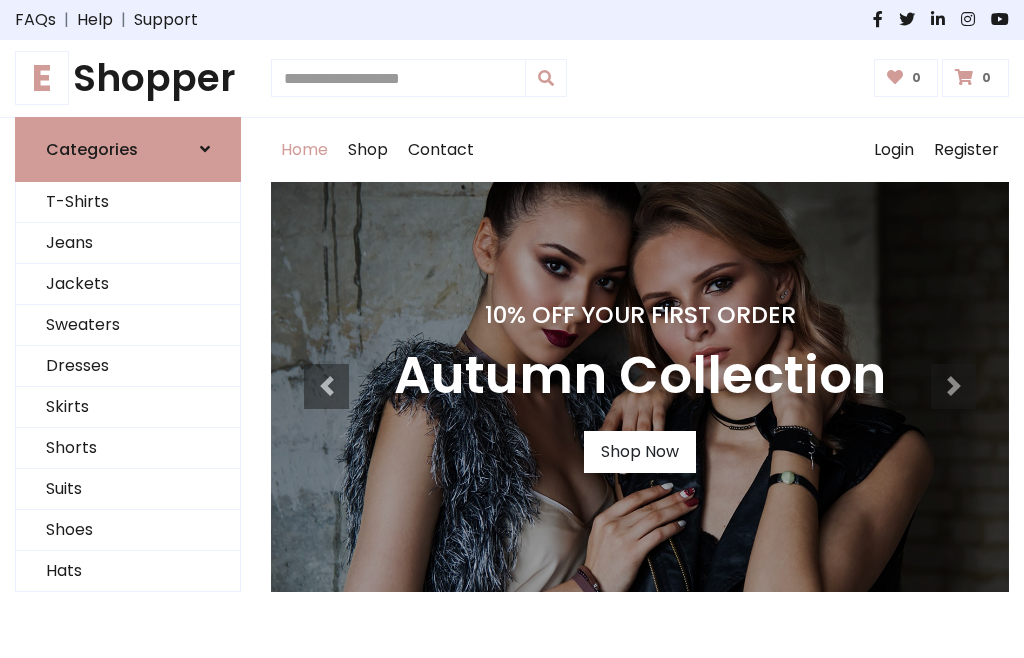 scroll, scrollTop: 0, scrollLeft: 0, axis: both 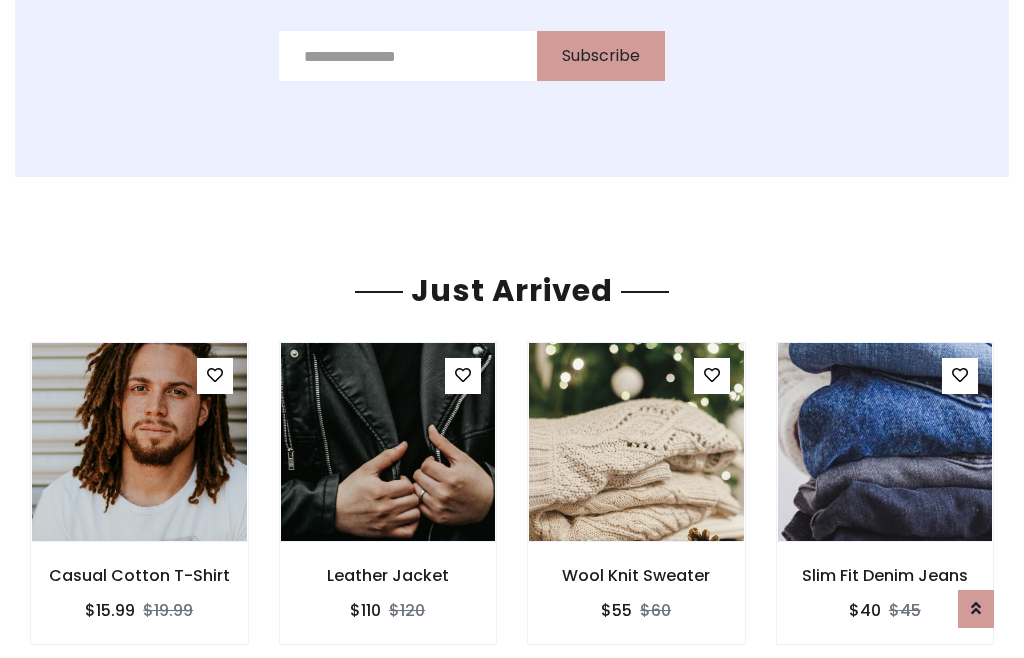 click on "Classic Men's Suit
$180
$200" at bounding box center [640, -428] 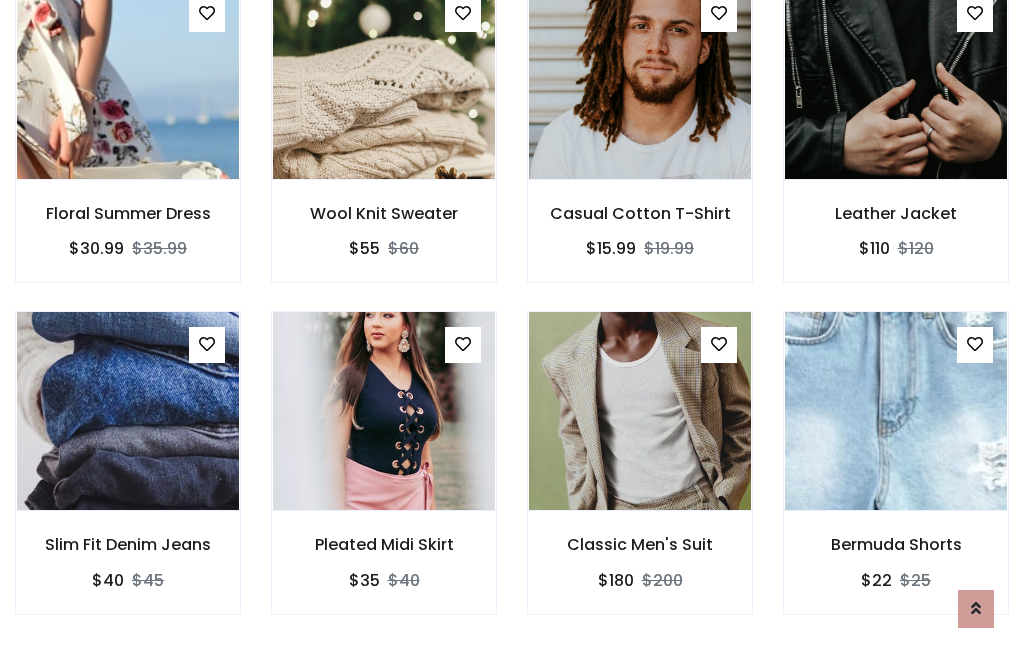 click on "Classic Men's Suit
$180
$200" at bounding box center [640, 476] 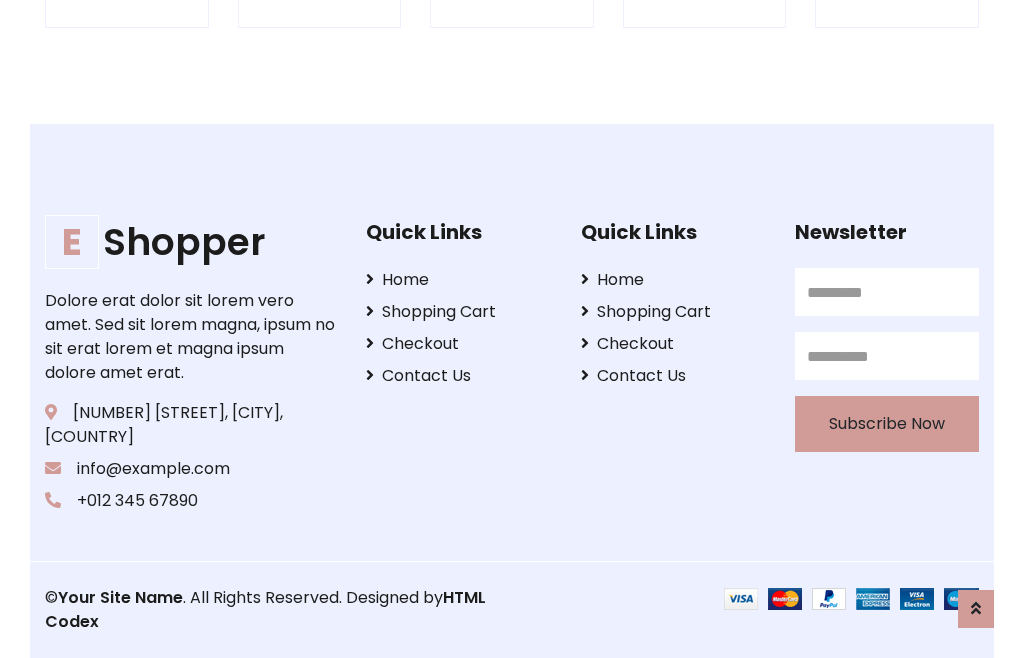 scroll, scrollTop: 3807, scrollLeft: 0, axis: vertical 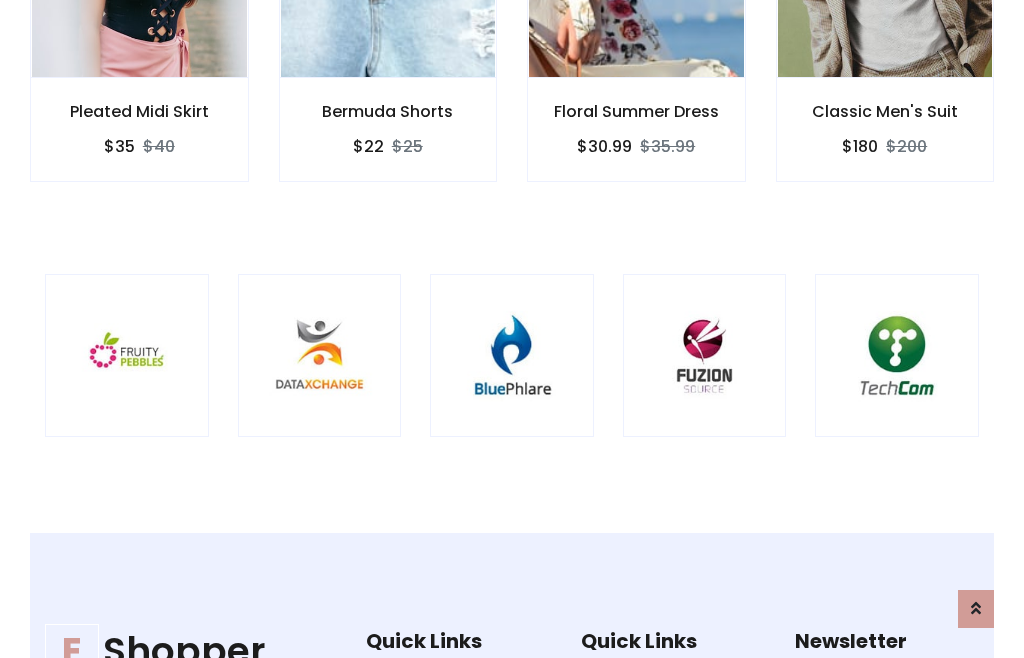 click at bounding box center [512, 356] 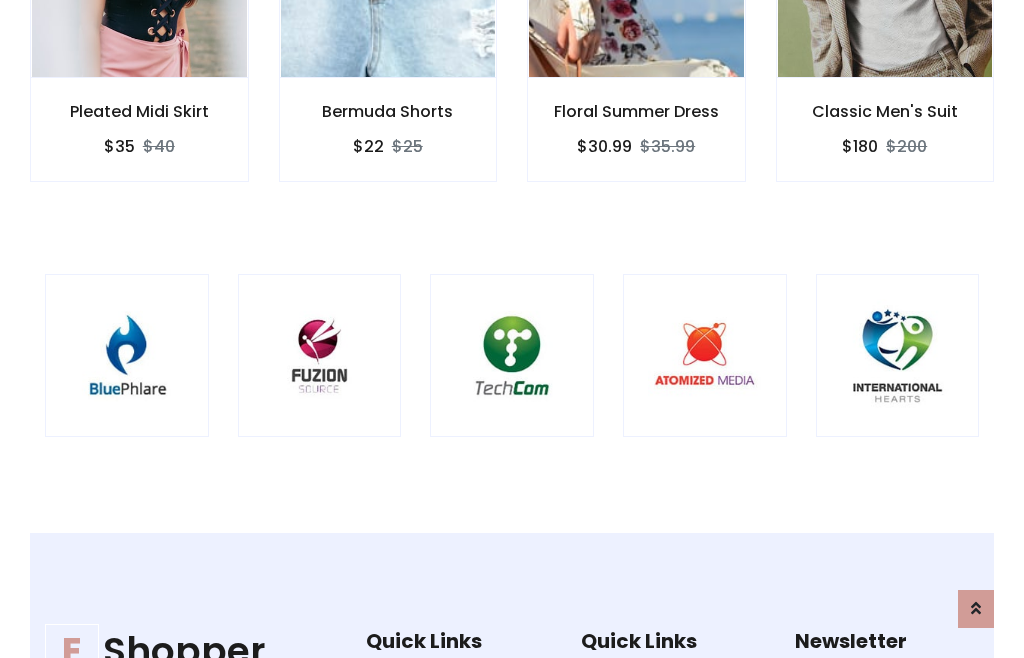 click at bounding box center (512, 356) 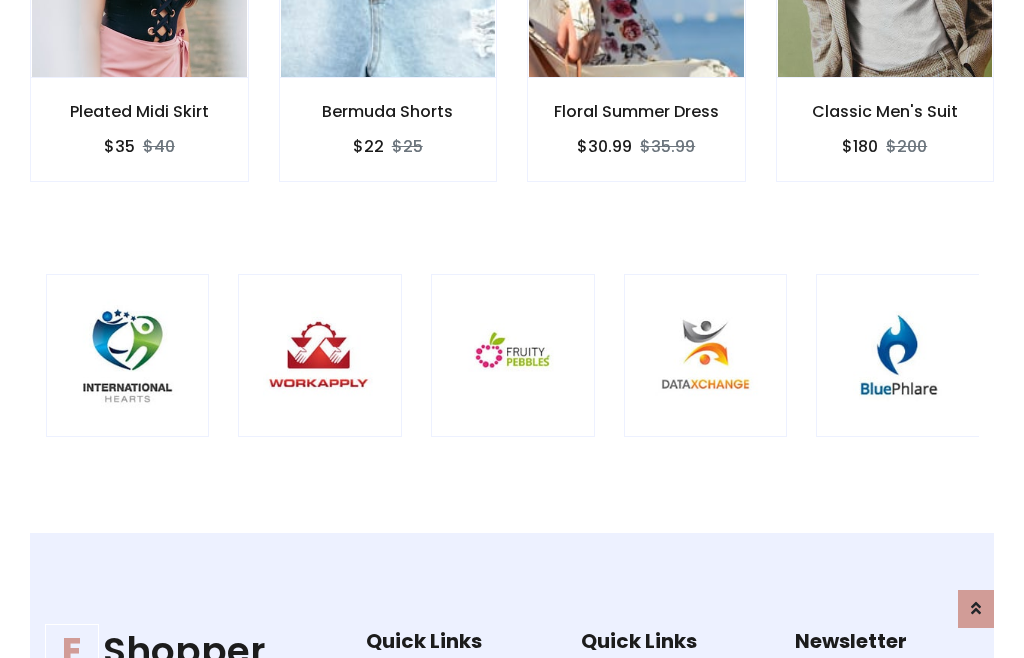 click at bounding box center [513, 356] 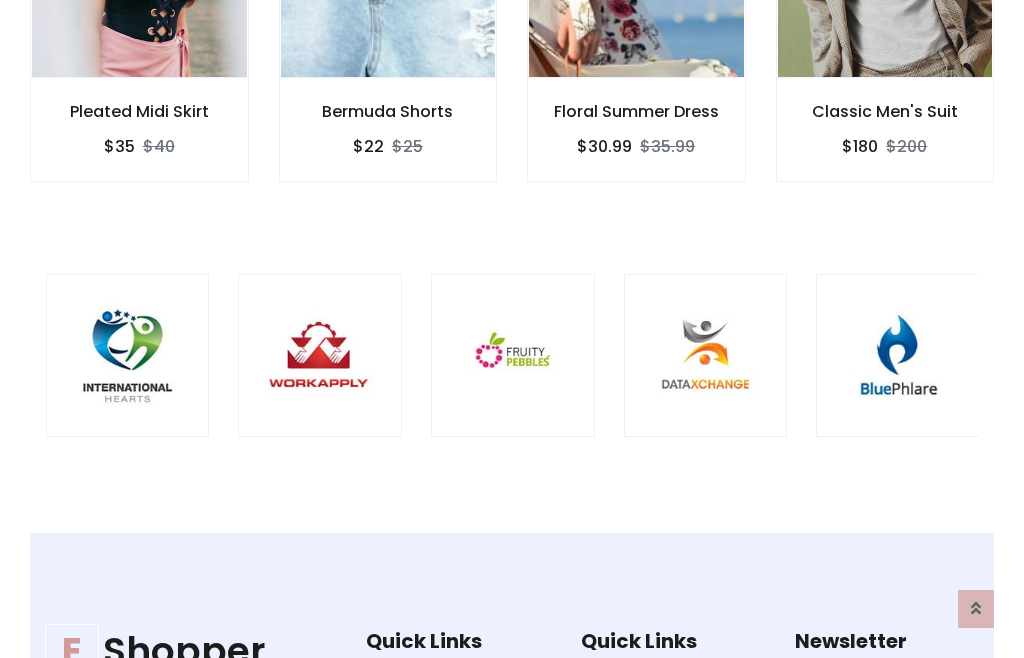 scroll, scrollTop: 0, scrollLeft: 0, axis: both 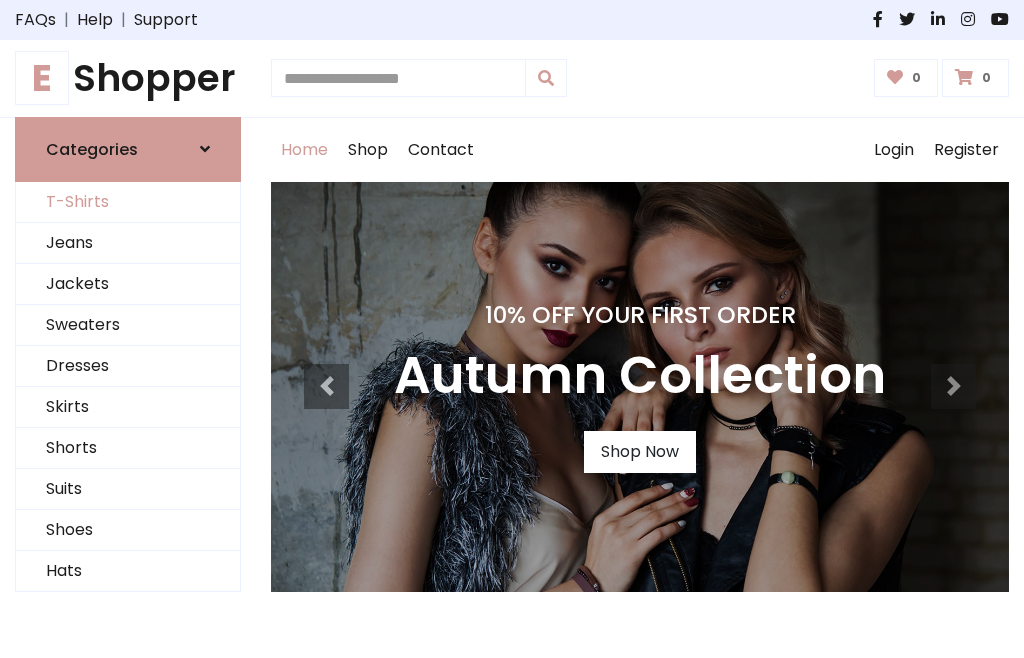 click on "T-Shirts" at bounding box center [128, 202] 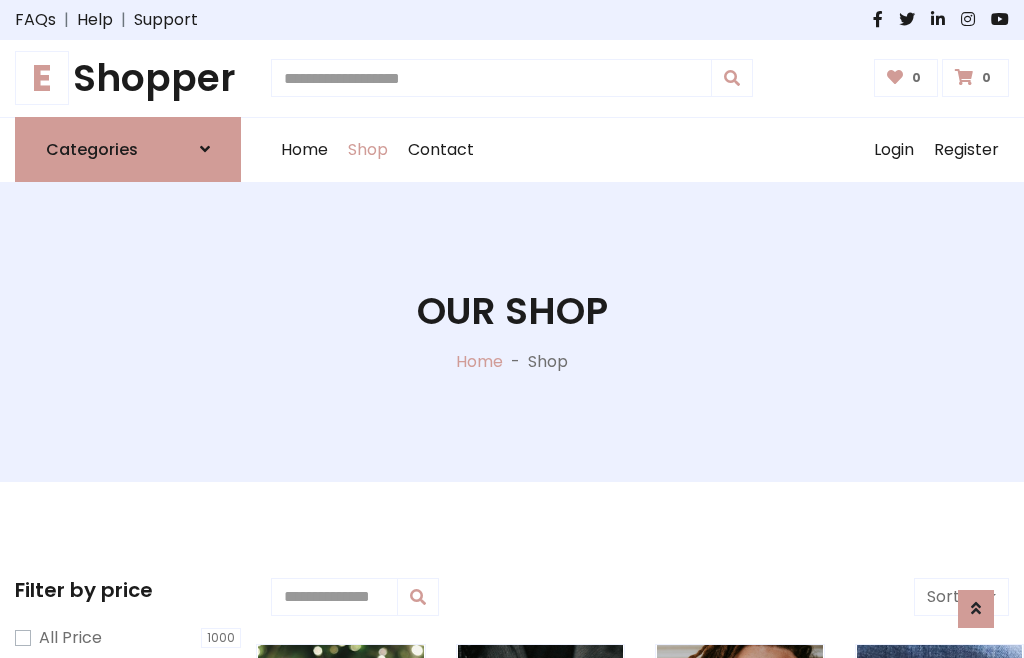 scroll, scrollTop: 802, scrollLeft: 0, axis: vertical 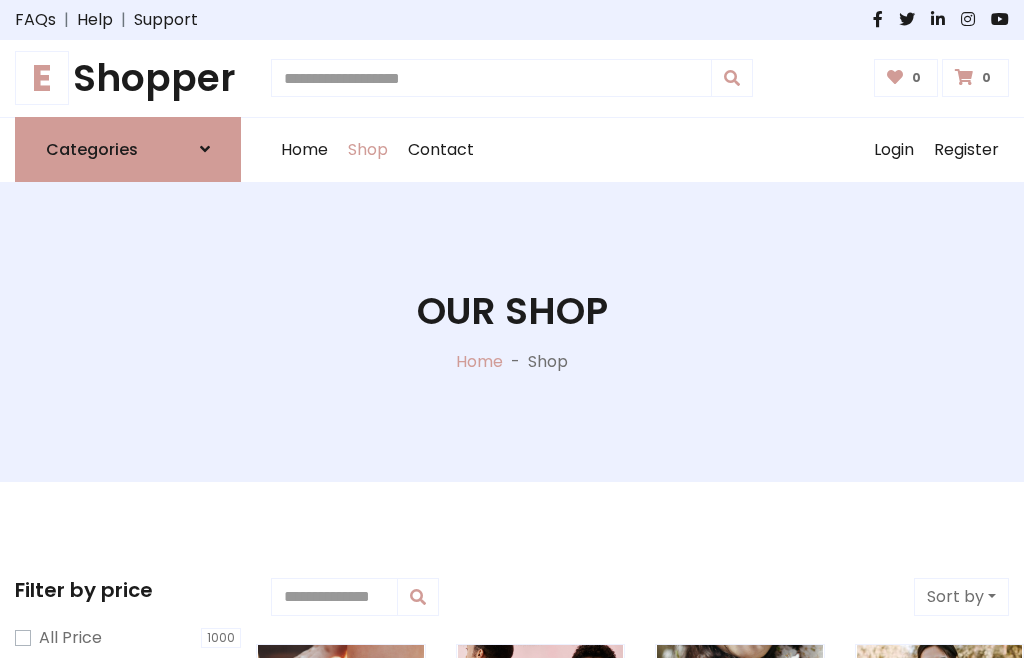 click on "E Shopper" at bounding box center [128, 78] 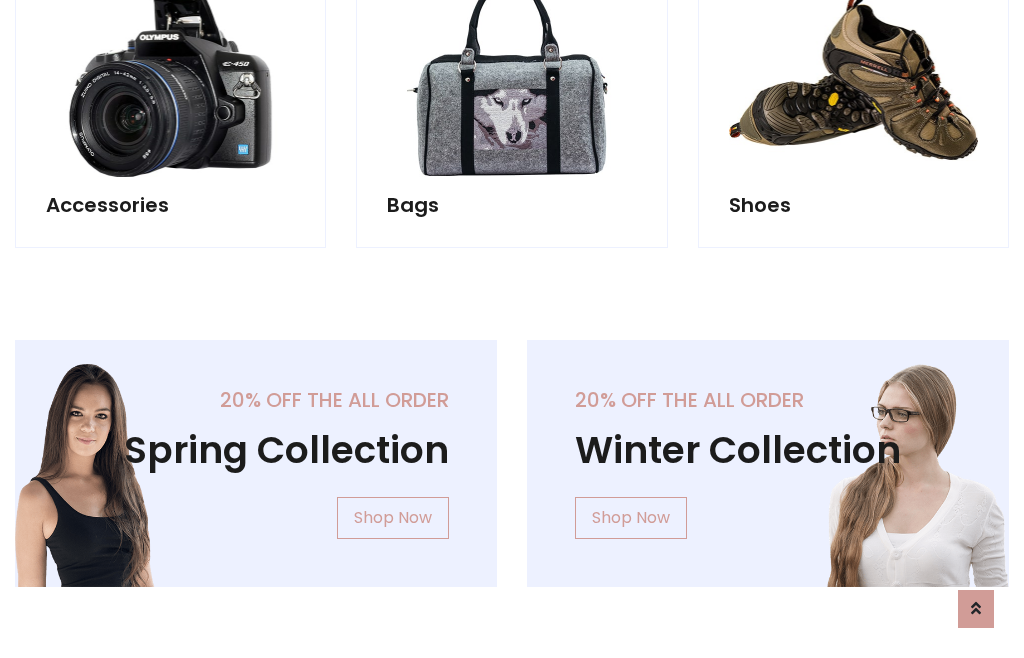 scroll, scrollTop: 1943, scrollLeft: 0, axis: vertical 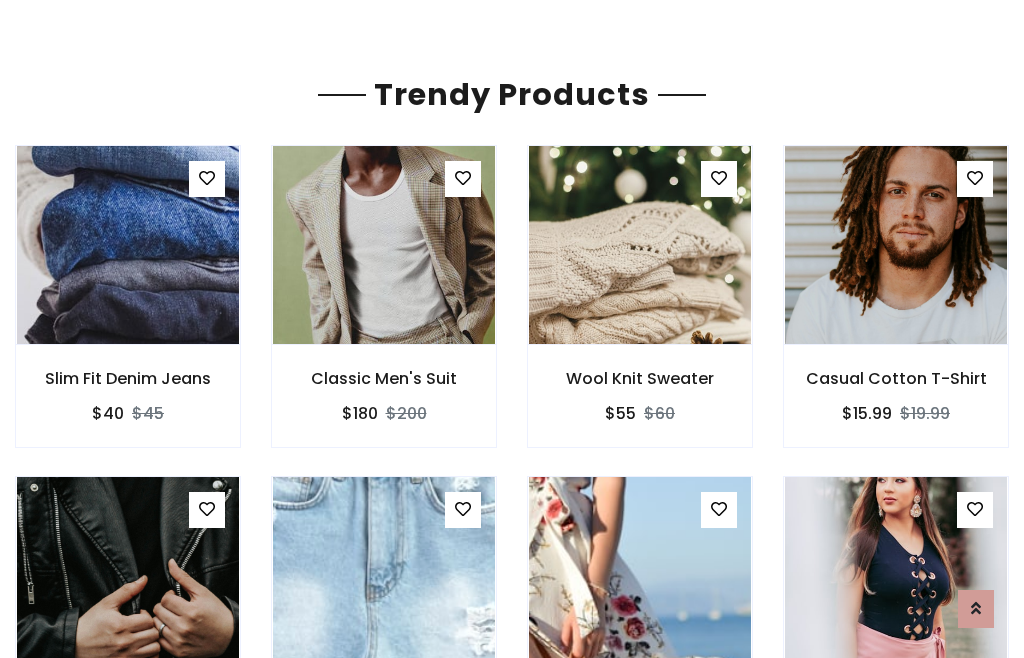 click on "Shop" at bounding box center (368, -1793) 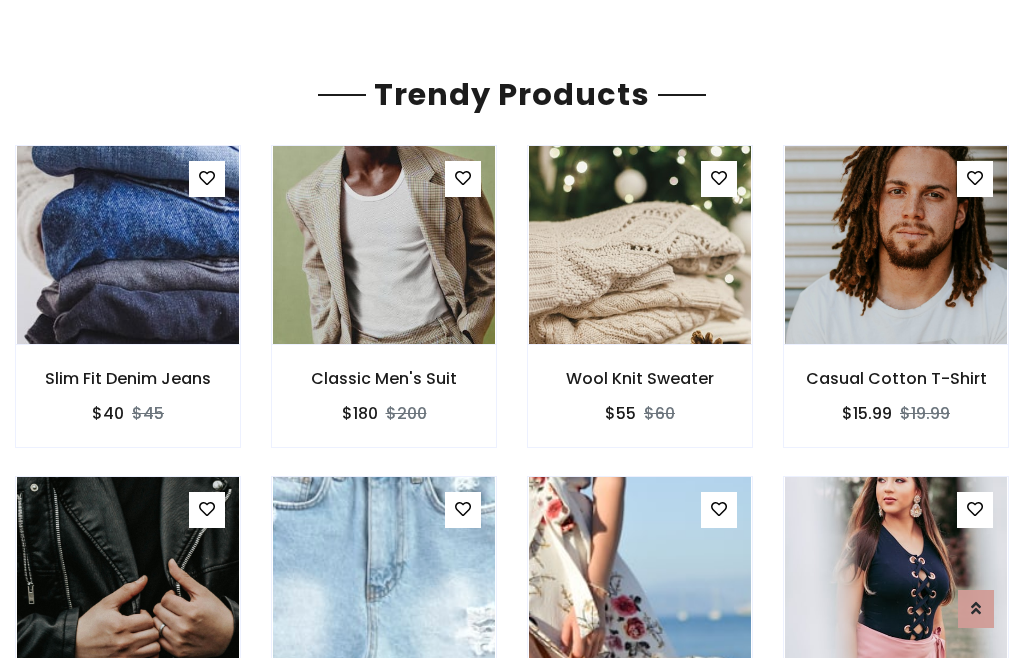 scroll, scrollTop: 0, scrollLeft: 0, axis: both 